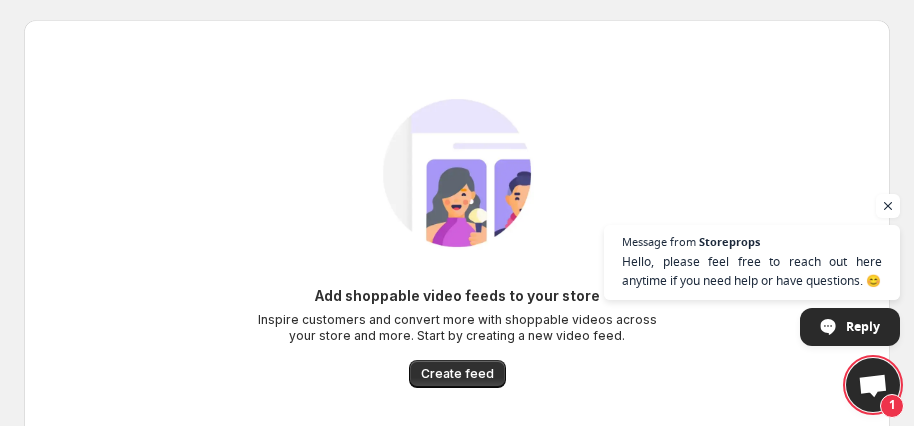 scroll, scrollTop: 0, scrollLeft: 0, axis: both 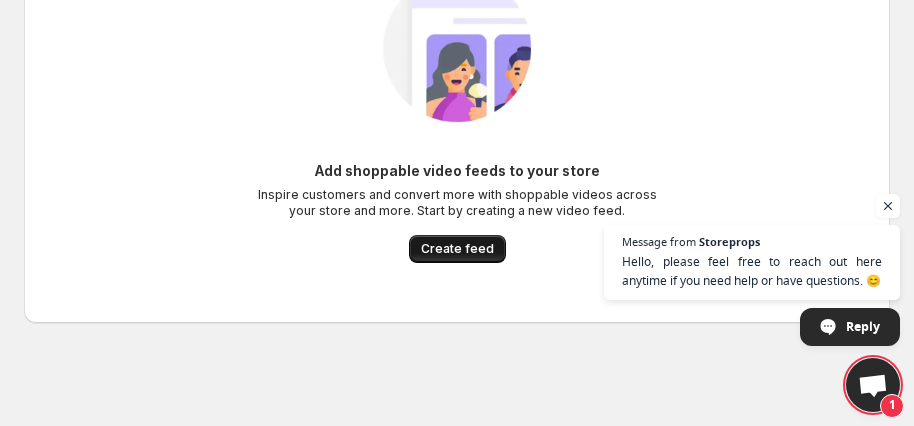 click on "Create feed" at bounding box center [457, 249] 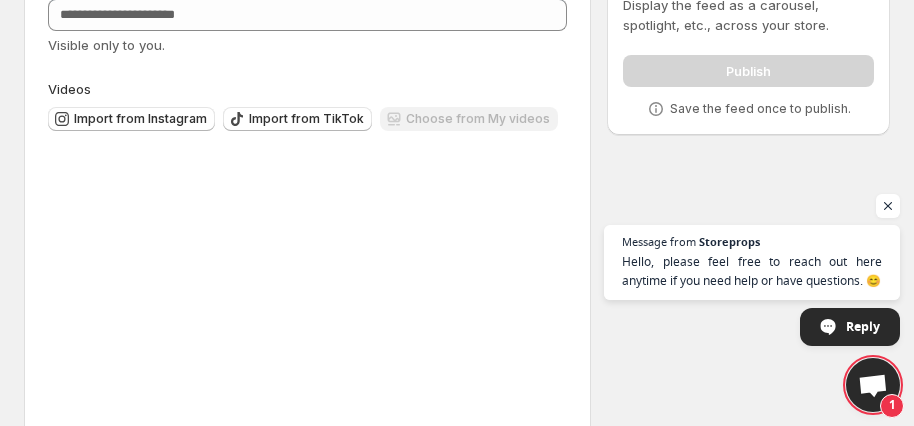 scroll, scrollTop: 0, scrollLeft: 0, axis: both 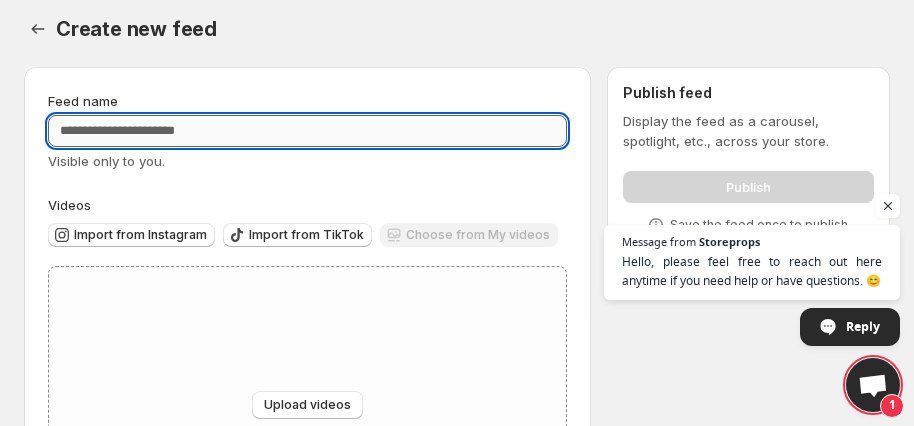 click on "Feed name" at bounding box center [307, 131] 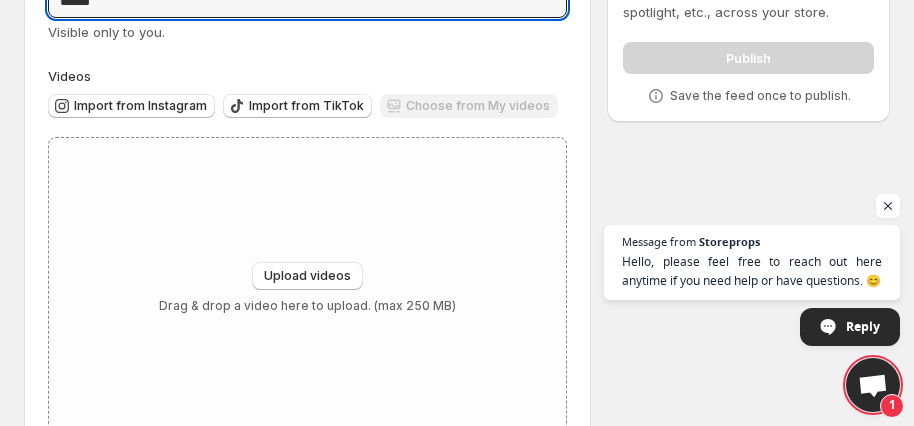 scroll, scrollTop: 198, scrollLeft: 0, axis: vertical 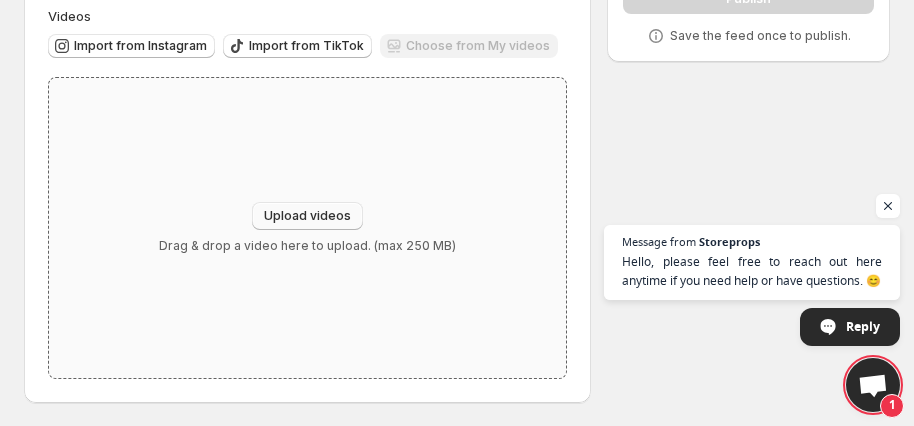 type on "******" 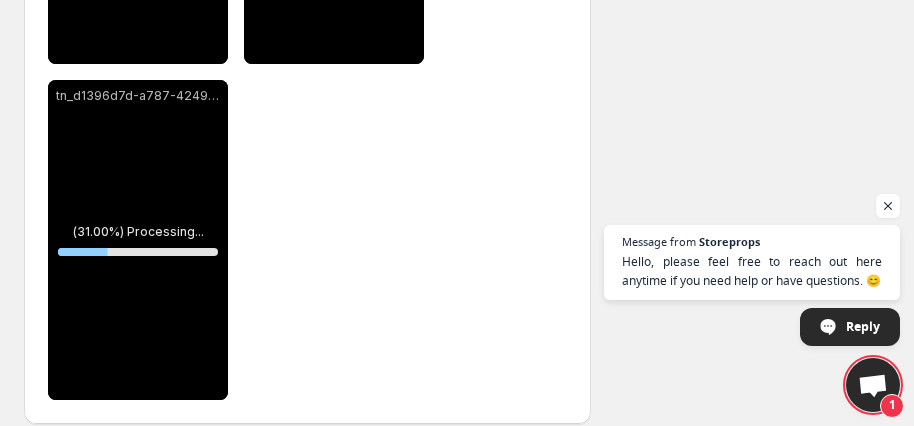 scroll, scrollTop: 578, scrollLeft: 0, axis: vertical 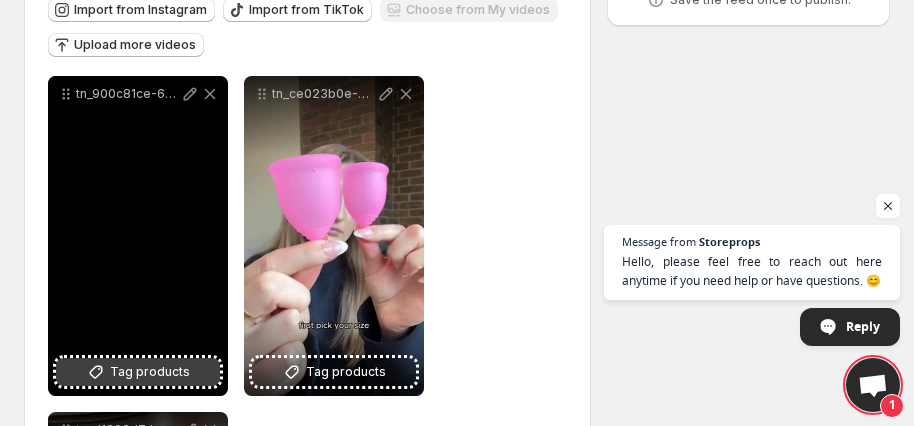 click on "Tag products" at bounding box center [150, 372] 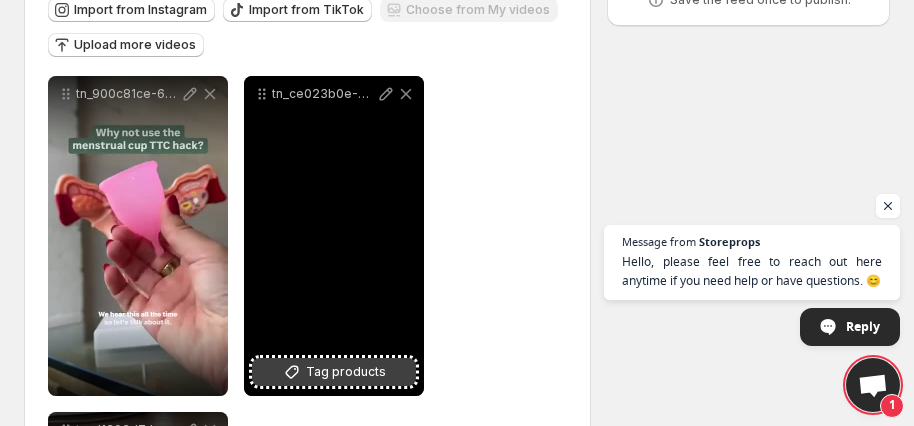click on "Tag products" at bounding box center (346, 372) 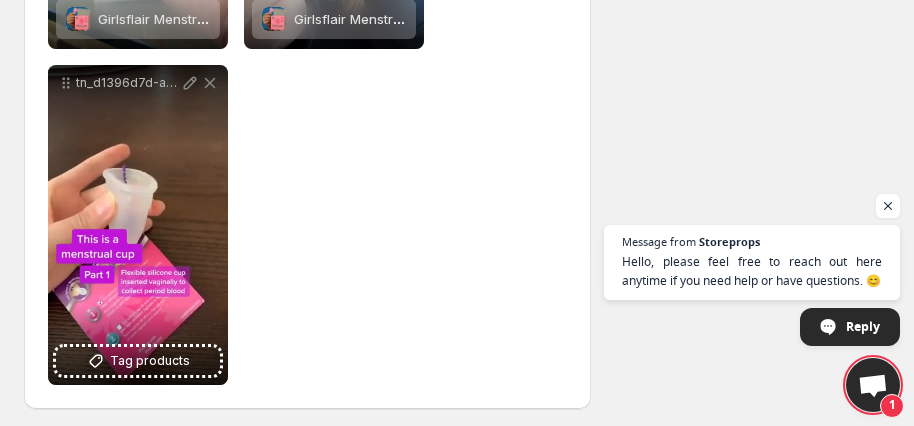 scroll, scrollTop: 587, scrollLeft: 0, axis: vertical 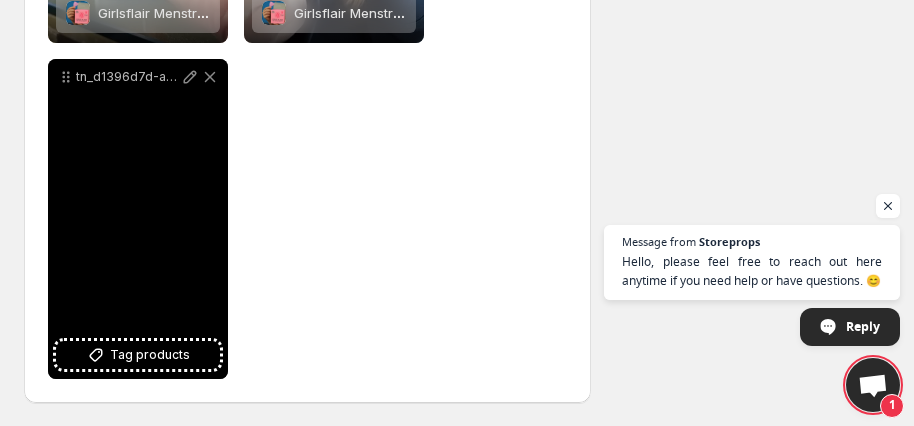 click on "tn_d1396d7d-a787-4249-917c-ed7310be6408" at bounding box center (138, 219) 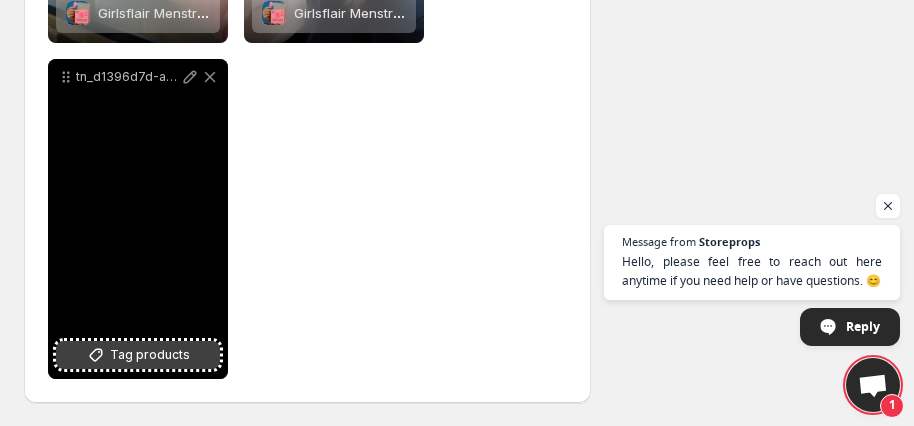 click on "Tag products" at bounding box center [150, 355] 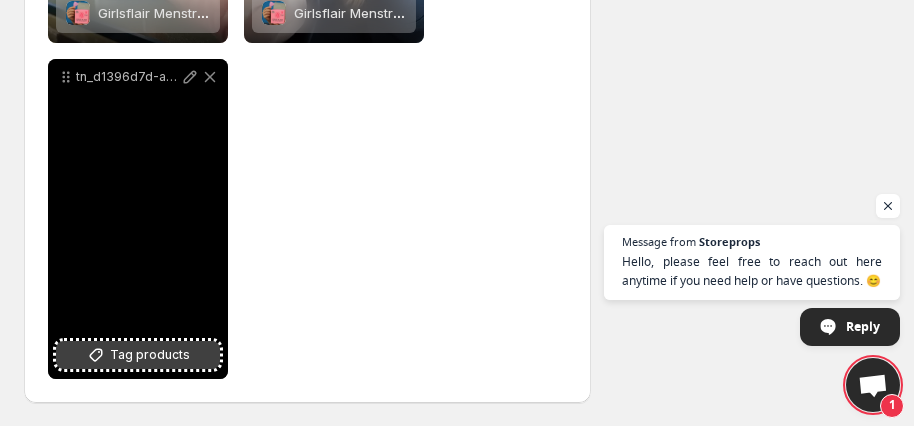 click on "Tag products" at bounding box center [150, 355] 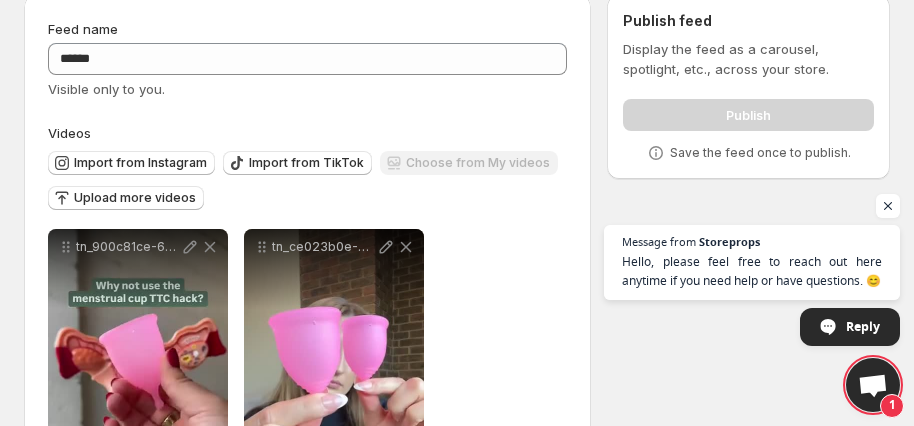 scroll, scrollTop: 105, scrollLeft: 0, axis: vertical 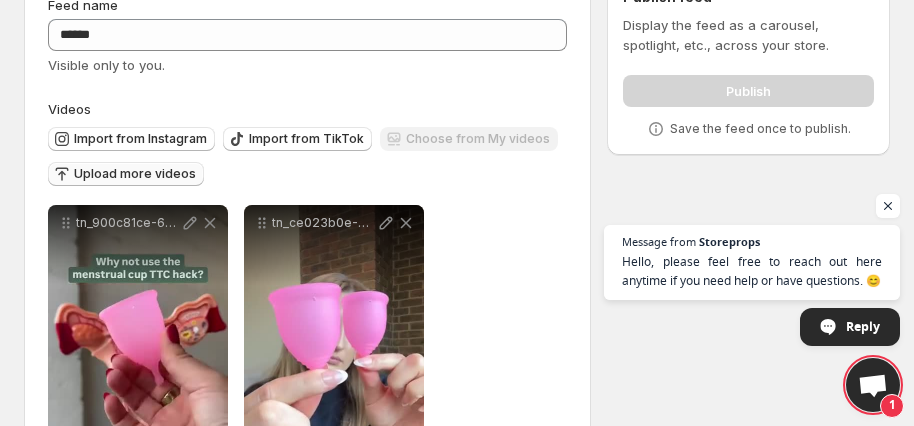 click on "Upload more videos" at bounding box center (126, 174) 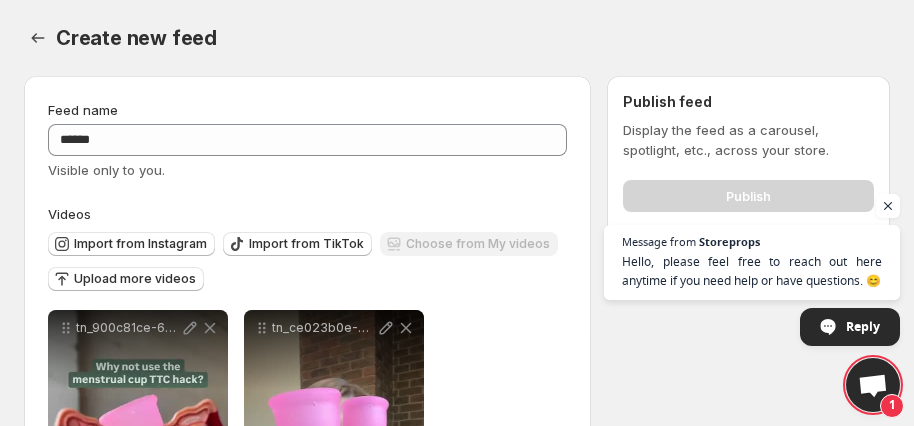 scroll, scrollTop: 105, scrollLeft: 0, axis: vertical 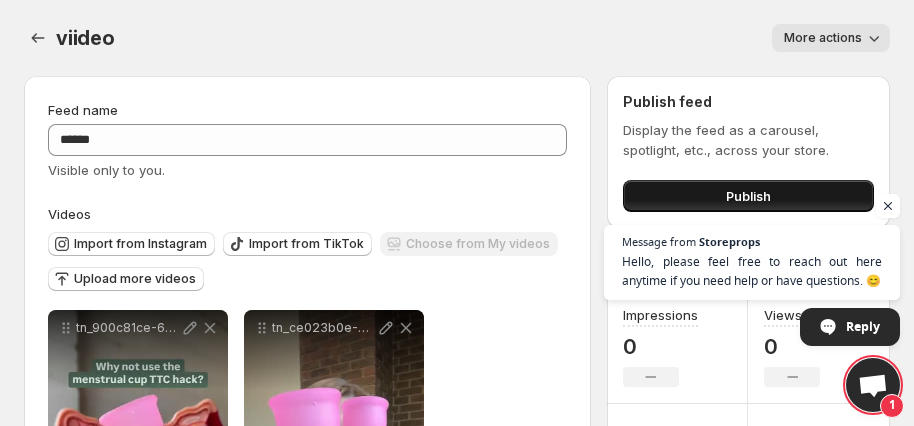 click on "Publish" at bounding box center [748, 196] 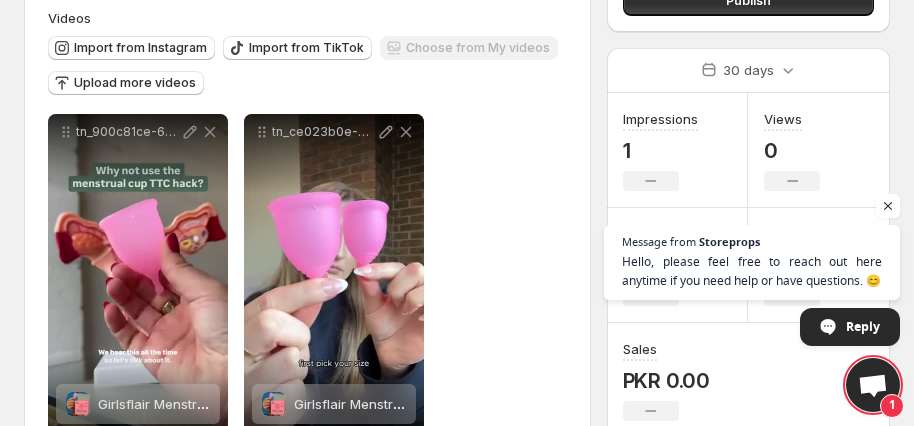 scroll, scrollTop: 199, scrollLeft: 0, axis: vertical 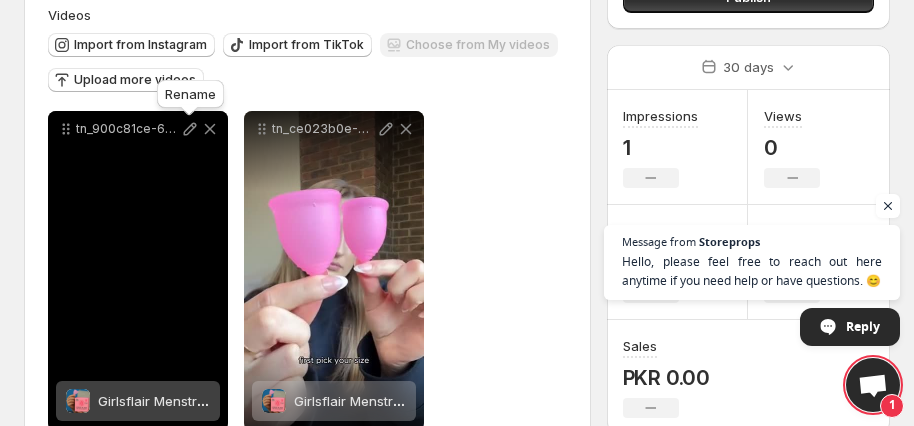 click 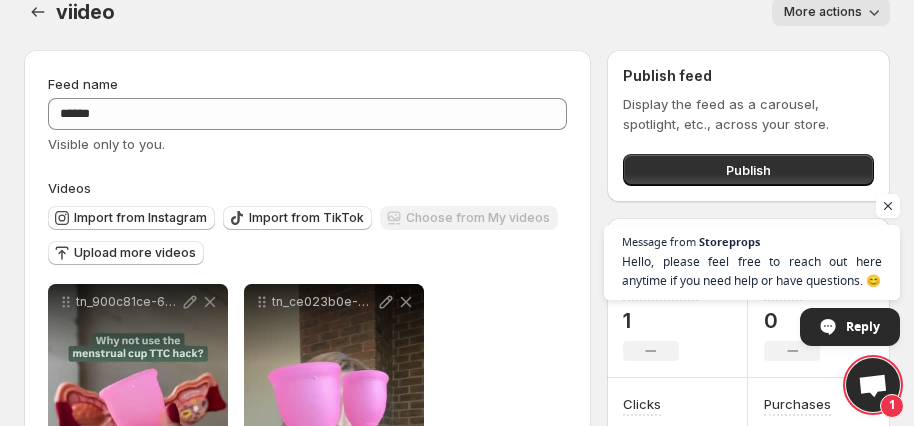 scroll, scrollTop: 0, scrollLeft: 0, axis: both 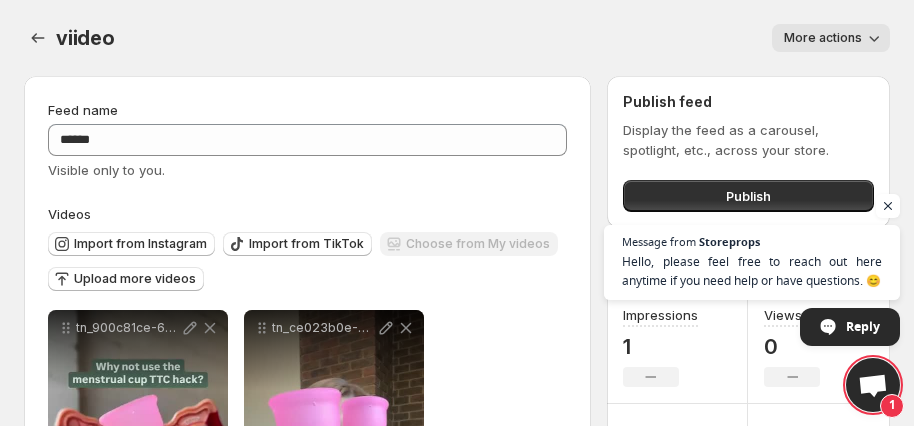 click 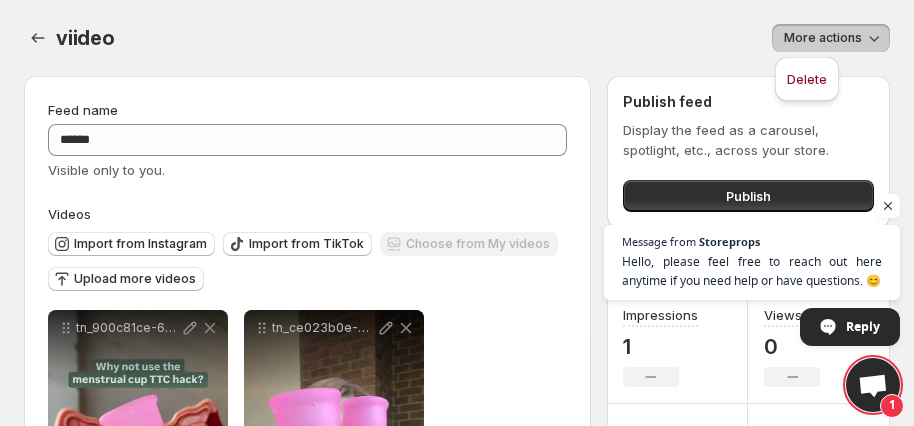 click on "More actions" at bounding box center [514, 38] 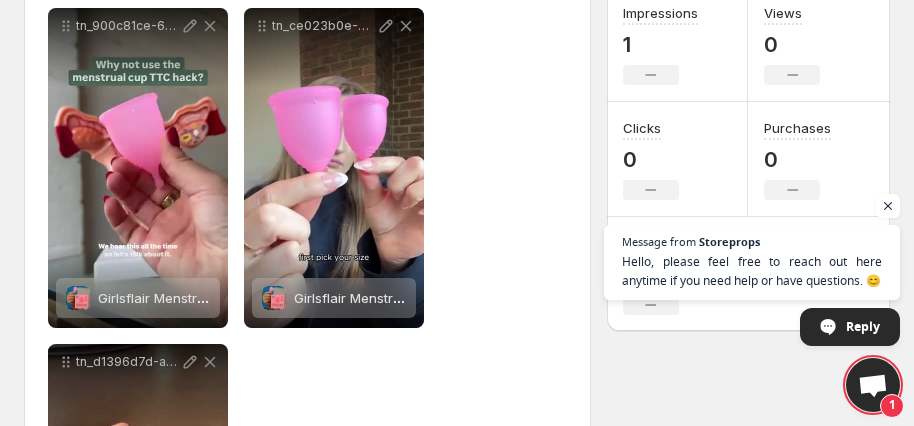 scroll, scrollTop: 315, scrollLeft: 0, axis: vertical 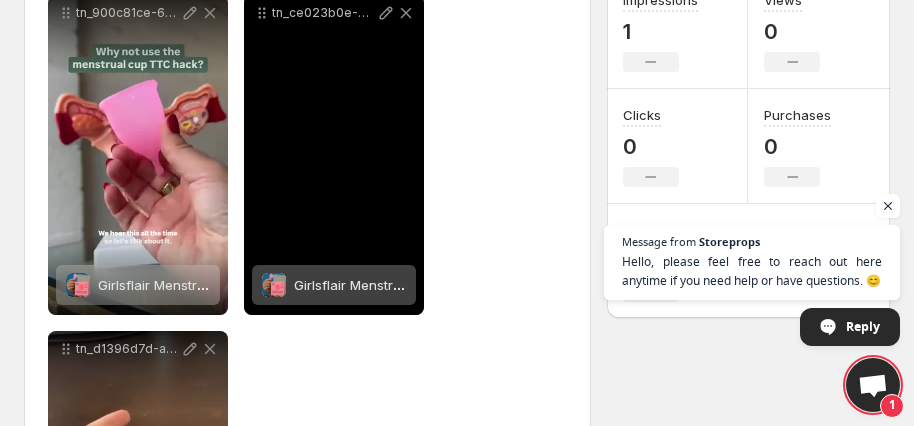 click on "tn_ce023b0e-4834-4026-9850-e82a80b1fad7" at bounding box center [334, 155] 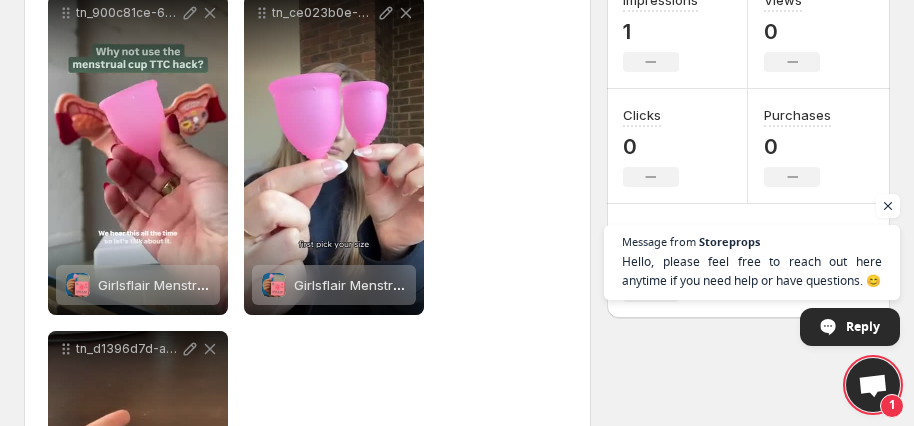scroll, scrollTop: 0, scrollLeft: 0, axis: both 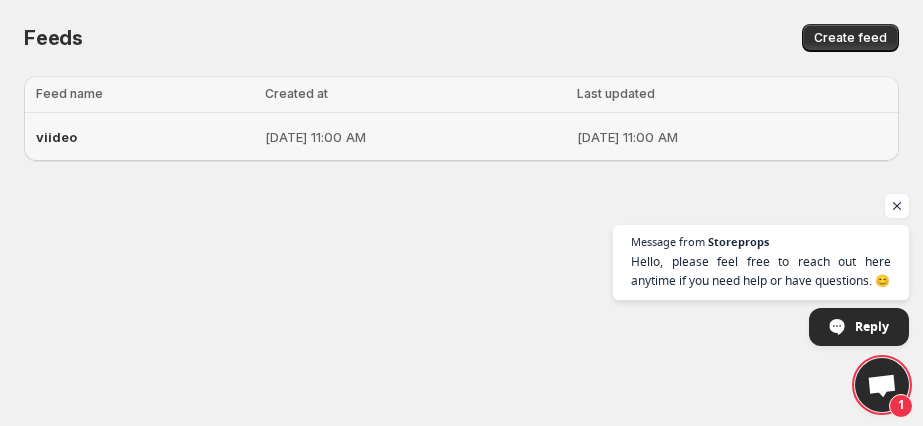 click on "[DATE] 11:00 AM" at bounding box center [415, 137] 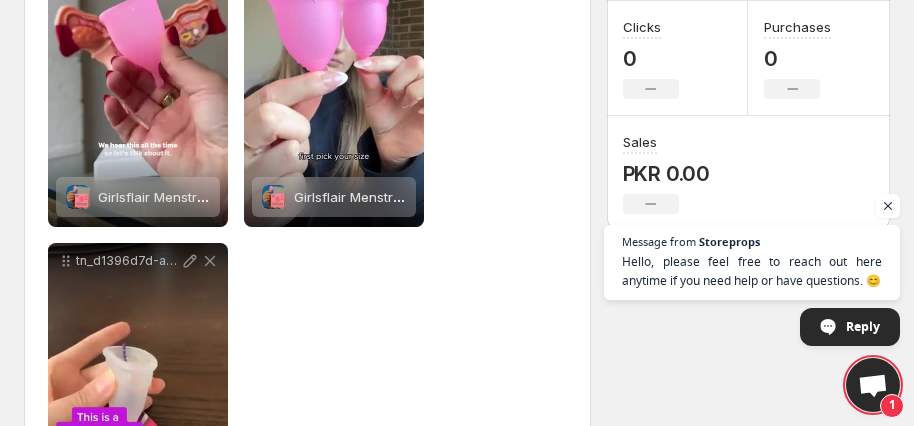 scroll, scrollTop: 587, scrollLeft: 0, axis: vertical 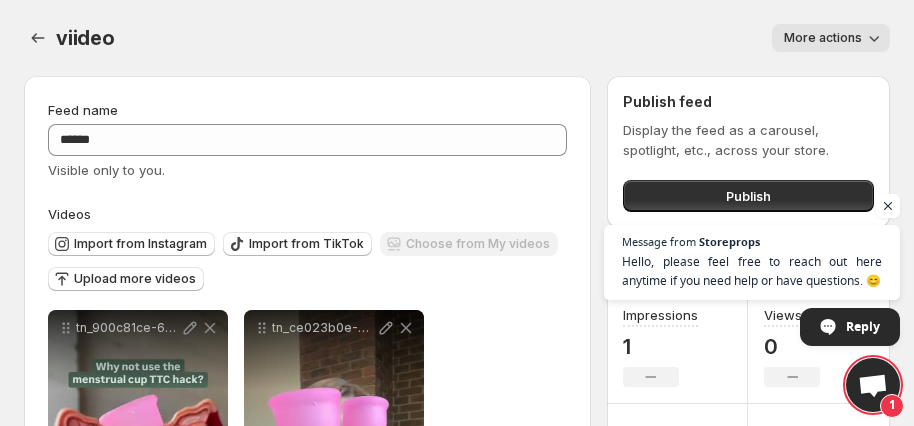 click on "More actions" at bounding box center (831, 38) 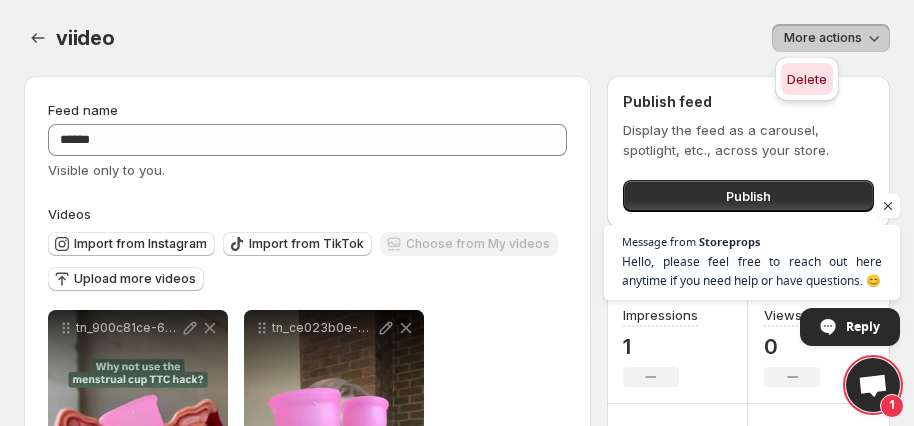 click on "Delete" at bounding box center (807, 79) 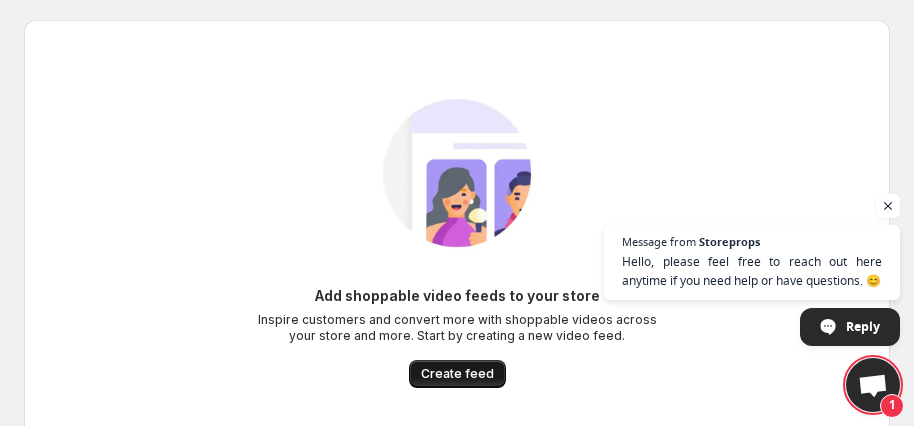click on "Create feed" at bounding box center [457, 374] 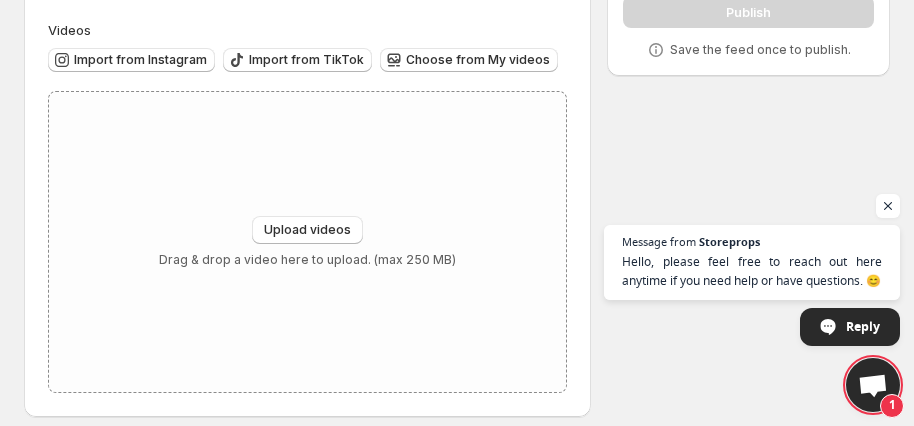 scroll, scrollTop: 198, scrollLeft: 0, axis: vertical 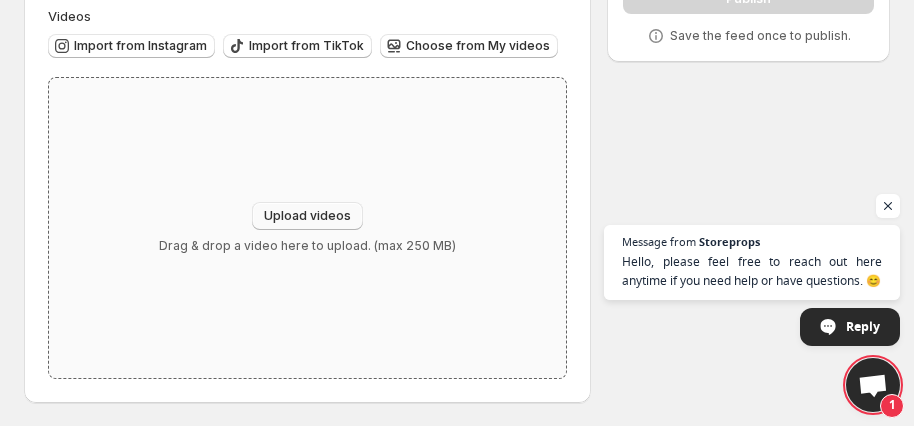 click on "Upload videos" at bounding box center (307, 216) 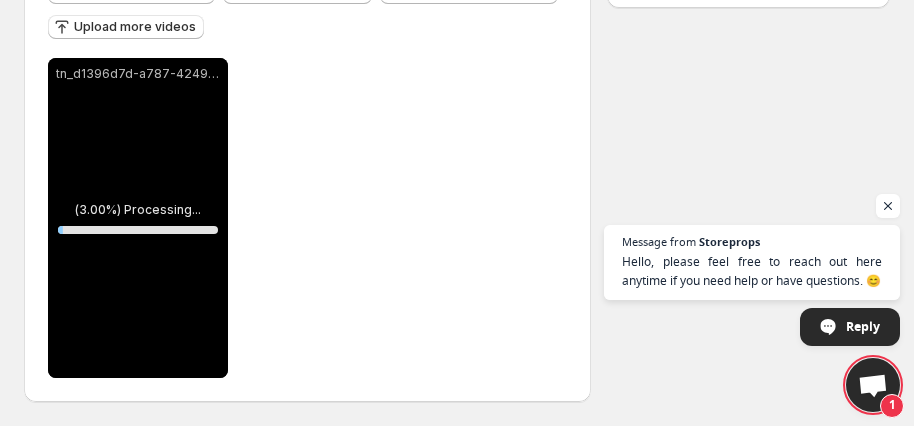 scroll, scrollTop: 0, scrollLeft: 0, axis: both 